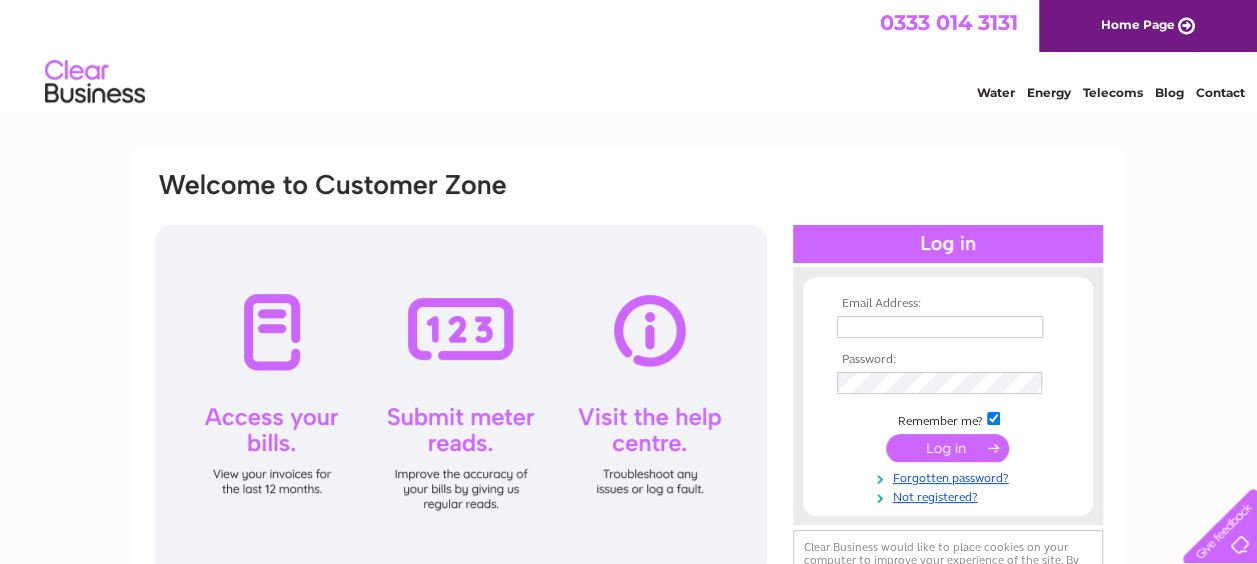 scroll, scrollTop: 0, scrollLeft: 0, axis: both 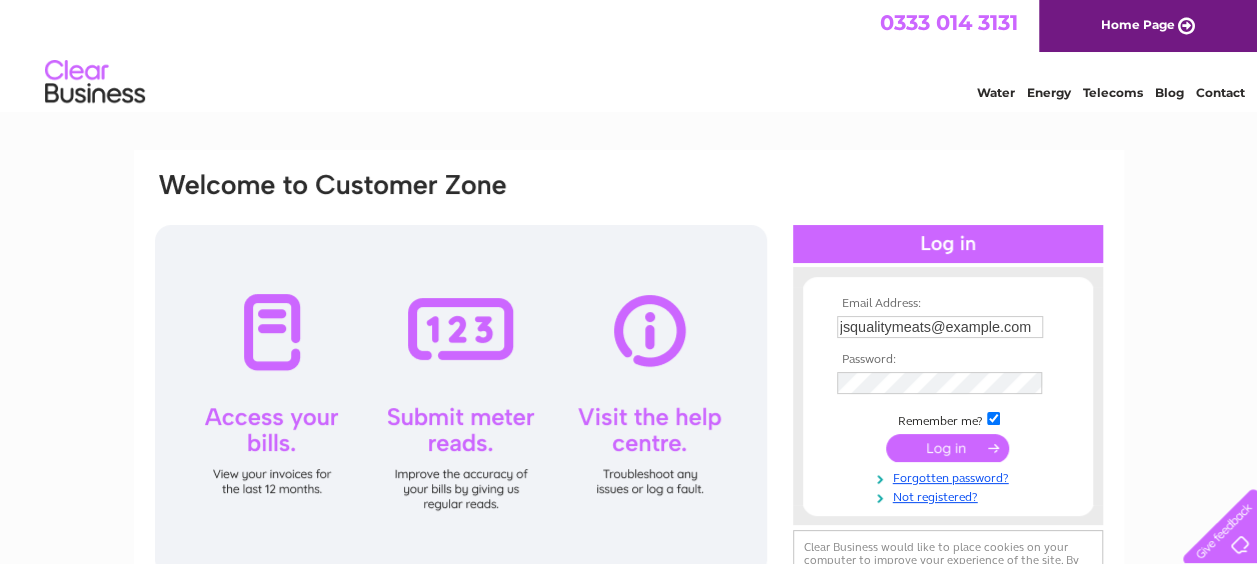 click at bounding box center (947, 448) 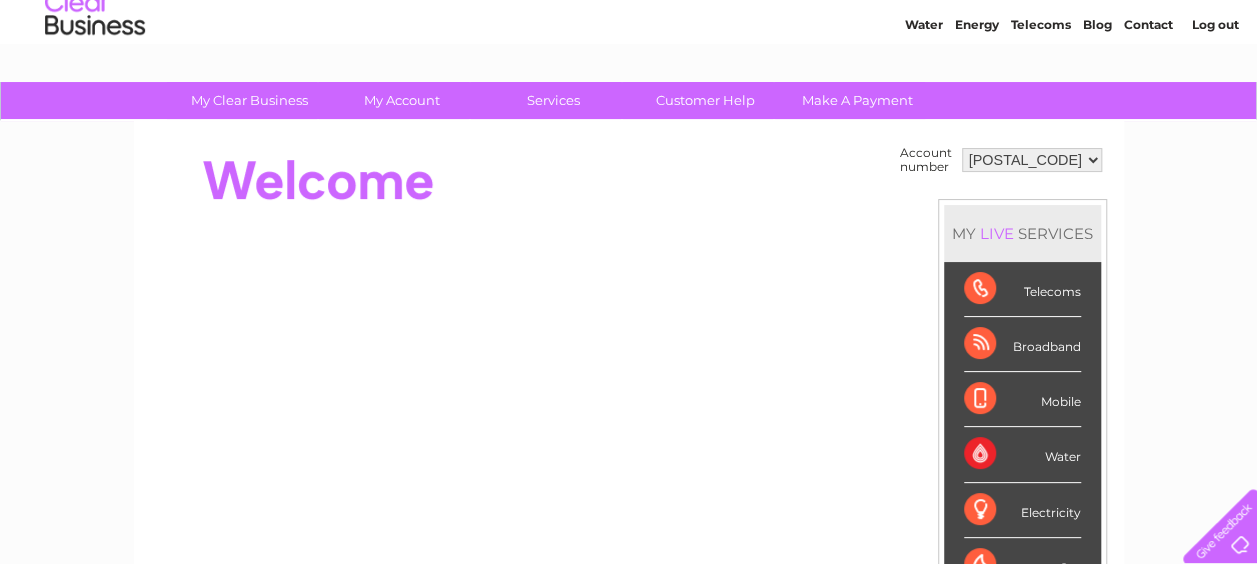 scroll, scrollTop: 100, scrollLeft: 0, axis: vertical 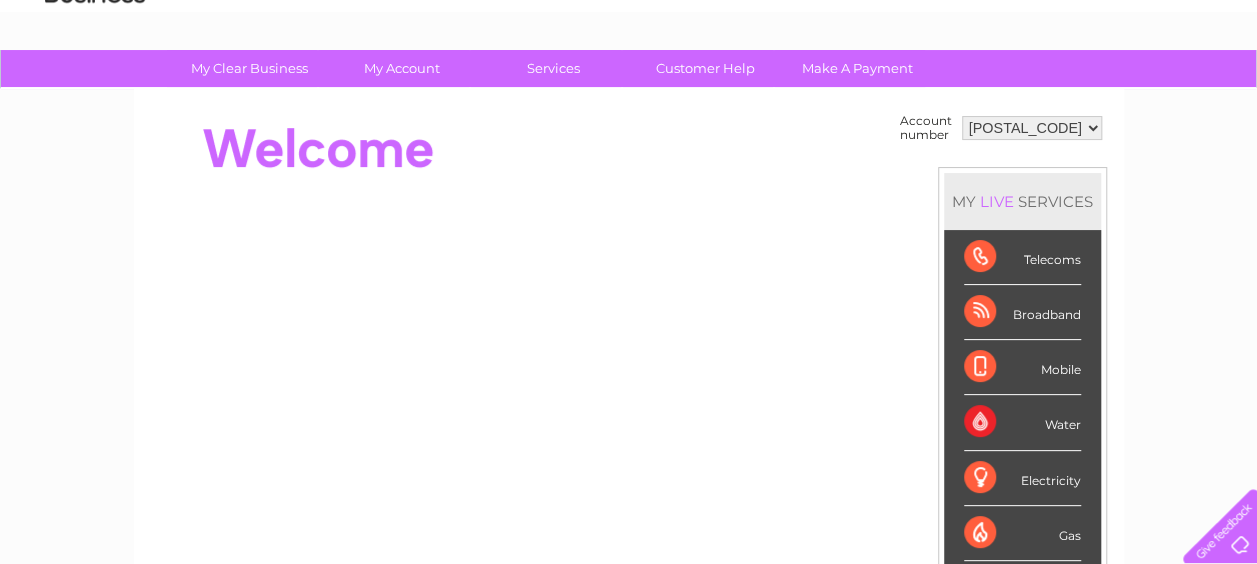 click on "212091
212094
440774" at bounding box center (1032, 128) 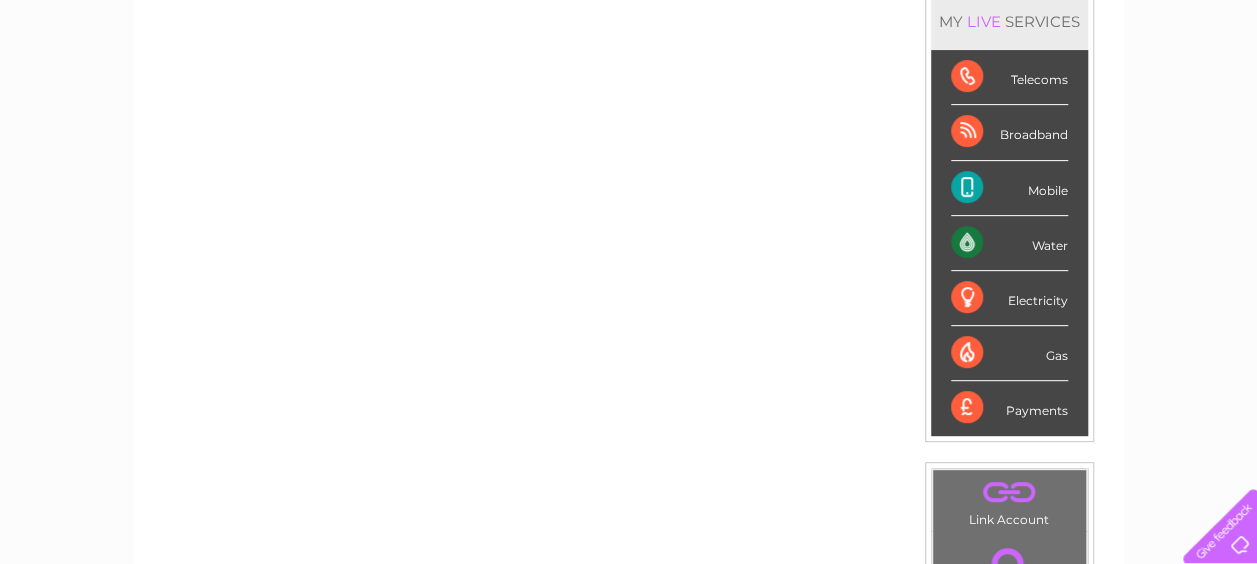 scroll, scrollTop: 0, scrollLeft: 0, axis: both 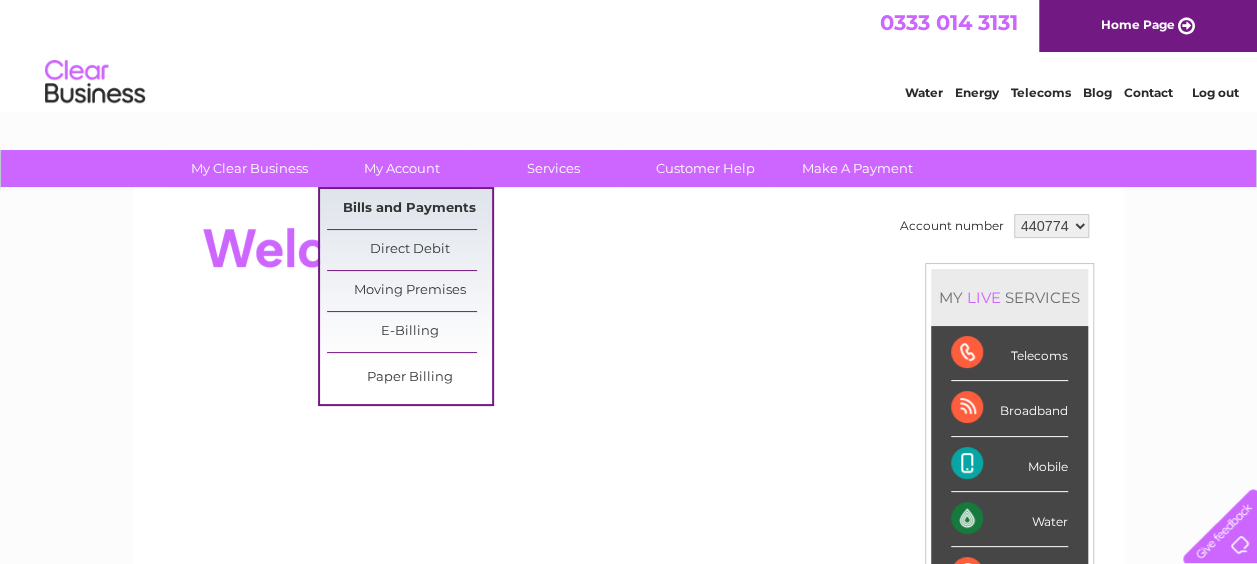 click on "Bills and Payments" at bounding box center [409, 209] 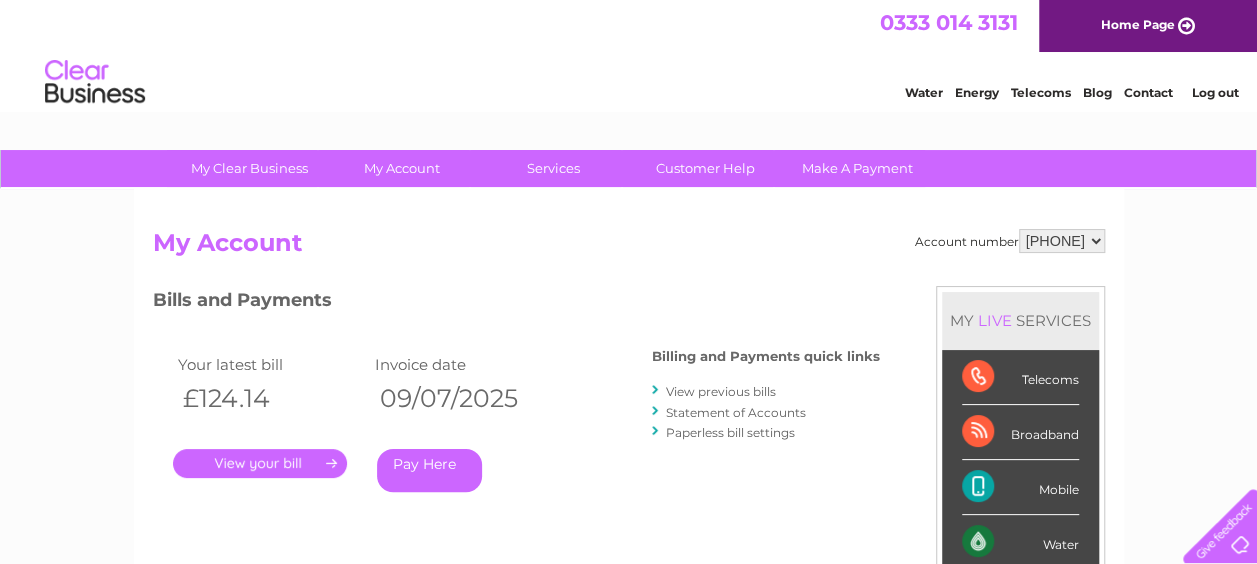 scroll, scrollTop: 0, scrollLeft: 0, axis: both 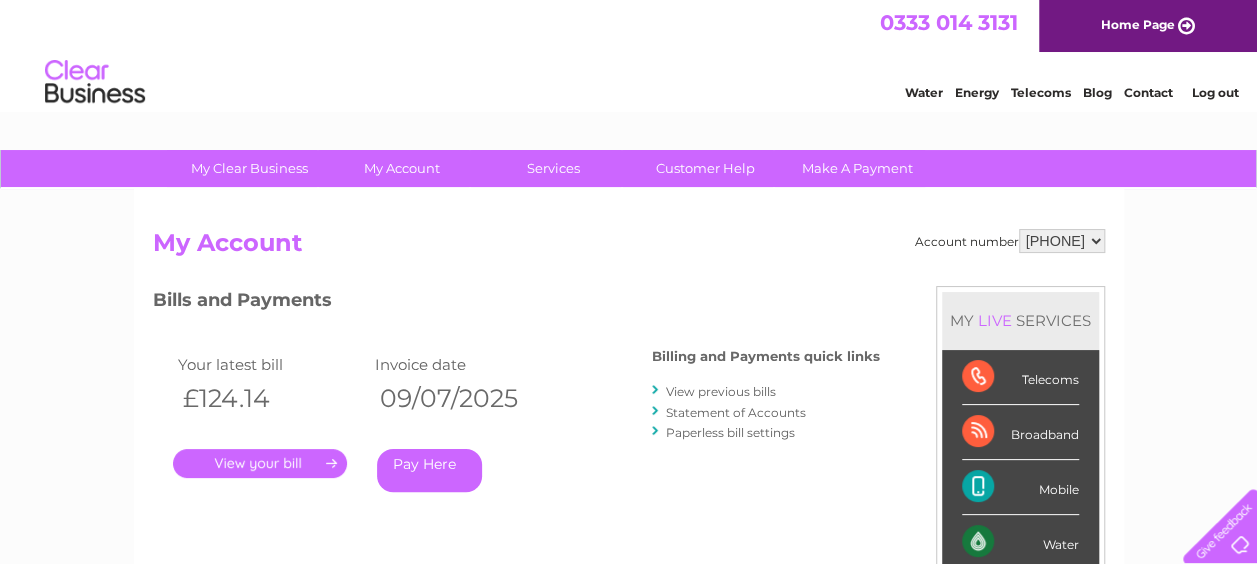 click on "View previous bills" at bounding box center [721, 391] 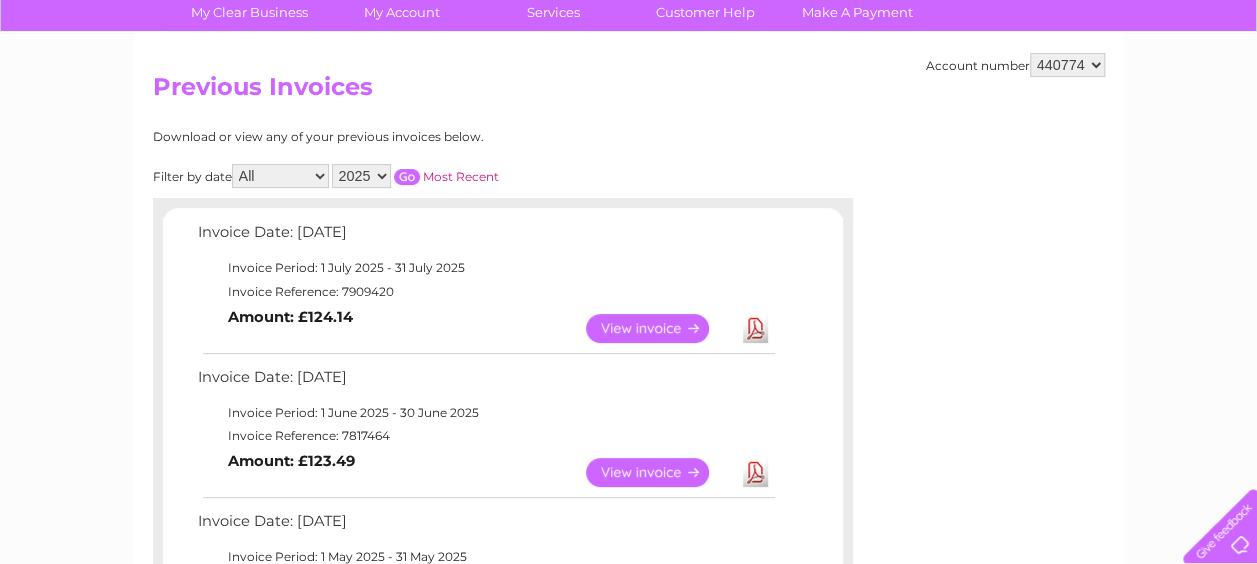 scroll, scrollTop: 200, scrollLeft: 0, axis: vertical 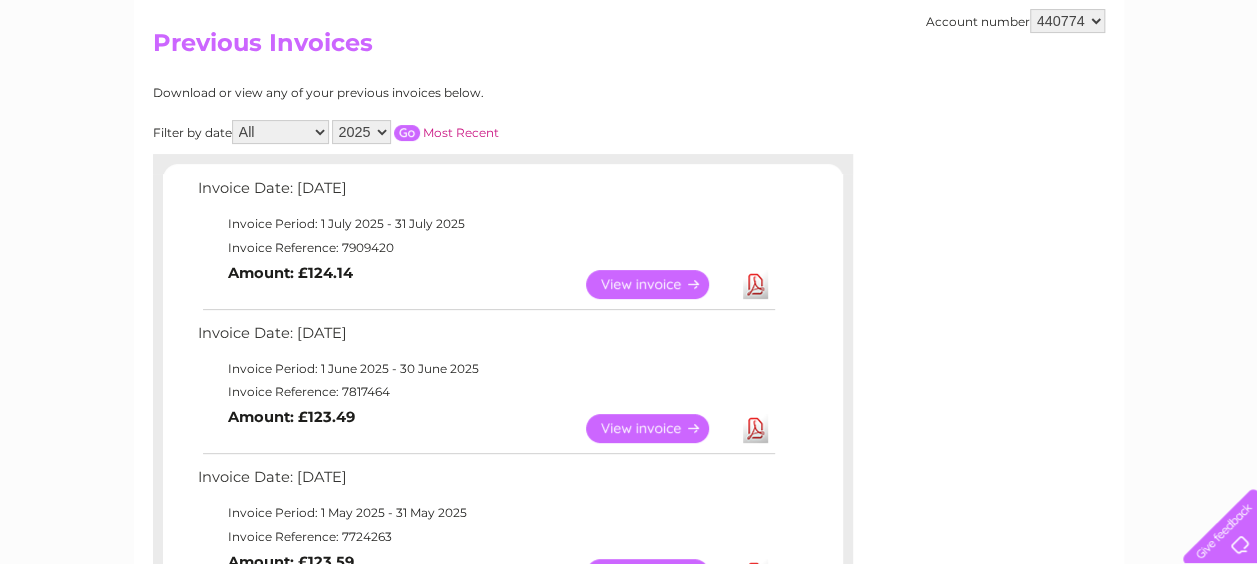 click on "View" at bounding box center (659, 284) 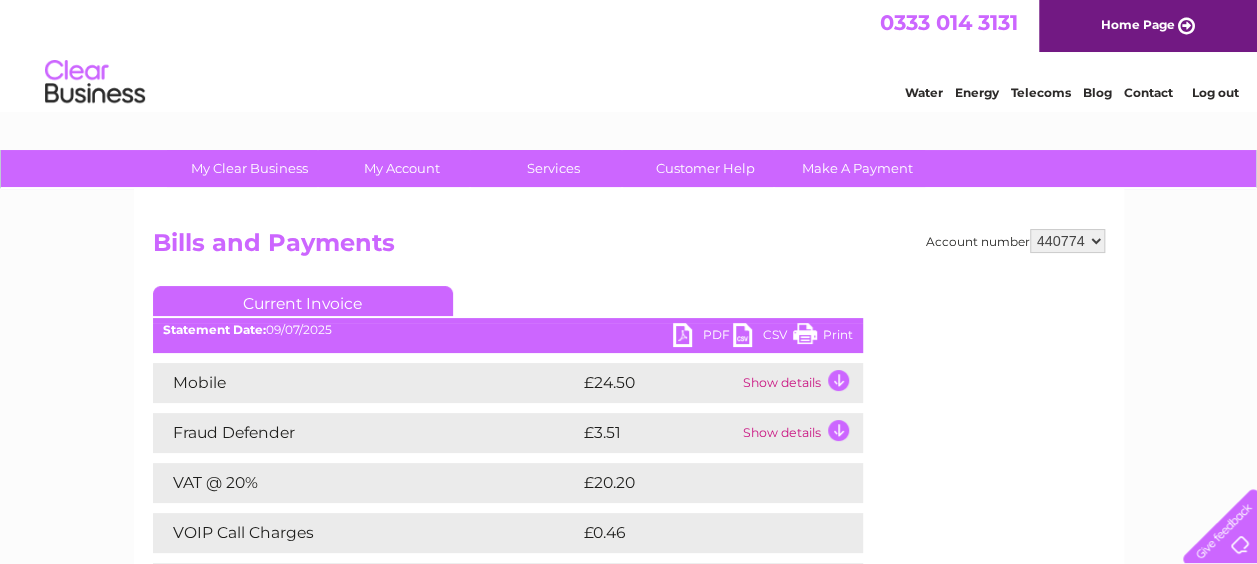 scroll, scrollTop: 0, scrollLeft: 0, axis: both 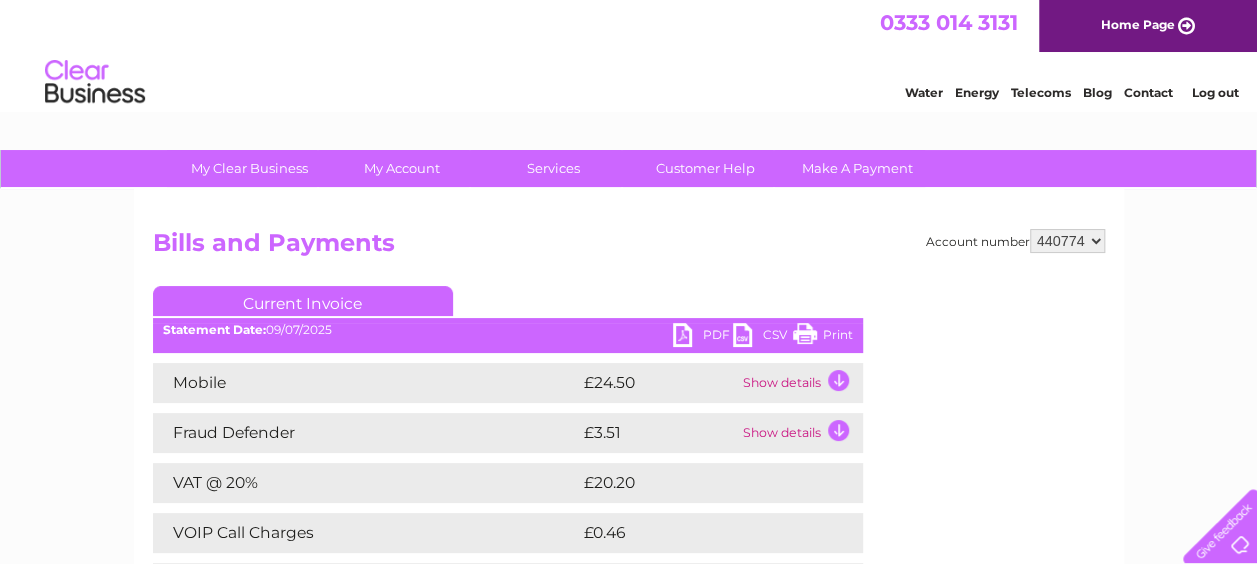 click on "Print" at bounding box center (823, 337) 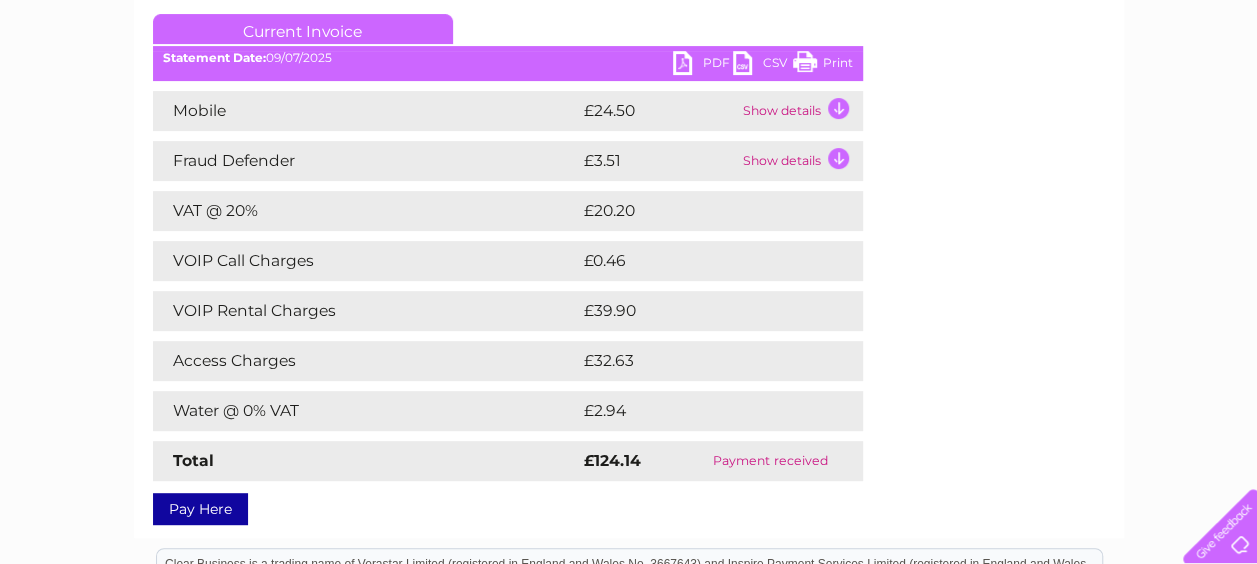 scroll, scrollTop: 0, scrollLeft: 0, axis: both 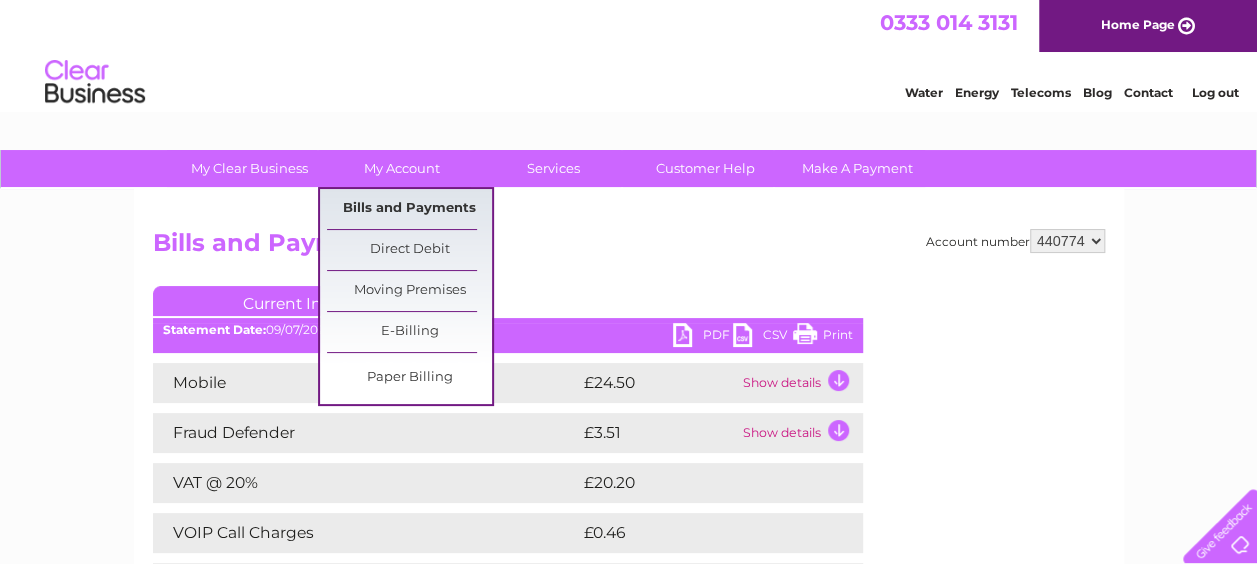 click on "Bills and Payments" at bounding box center [409, 209] 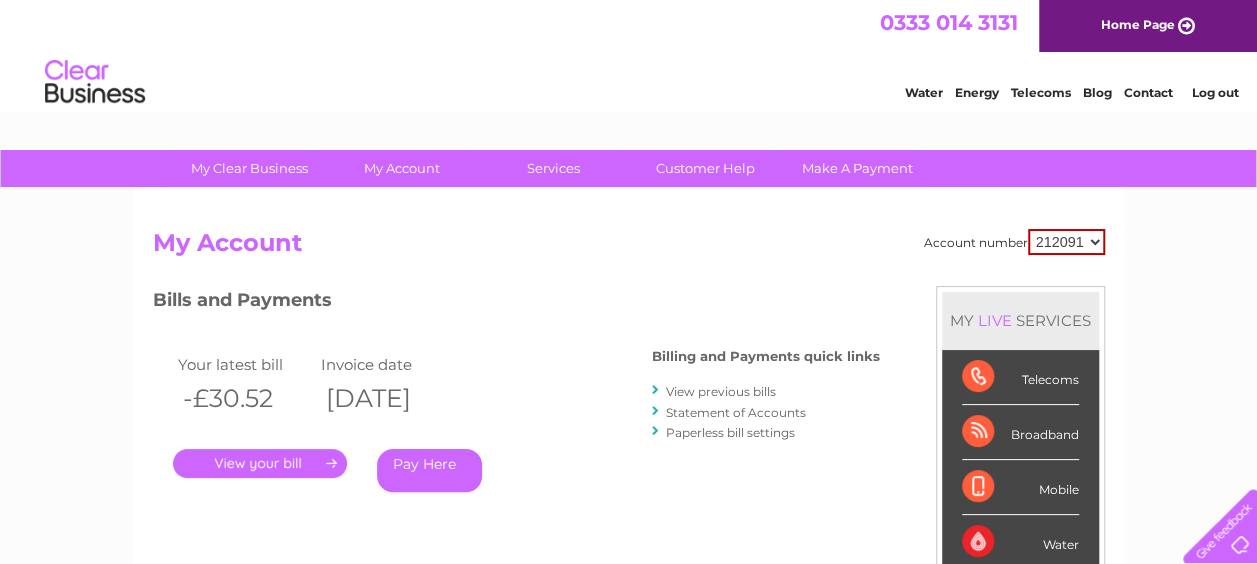 scroll, scrollTop: 0, scrollLeft: 0, axis: both 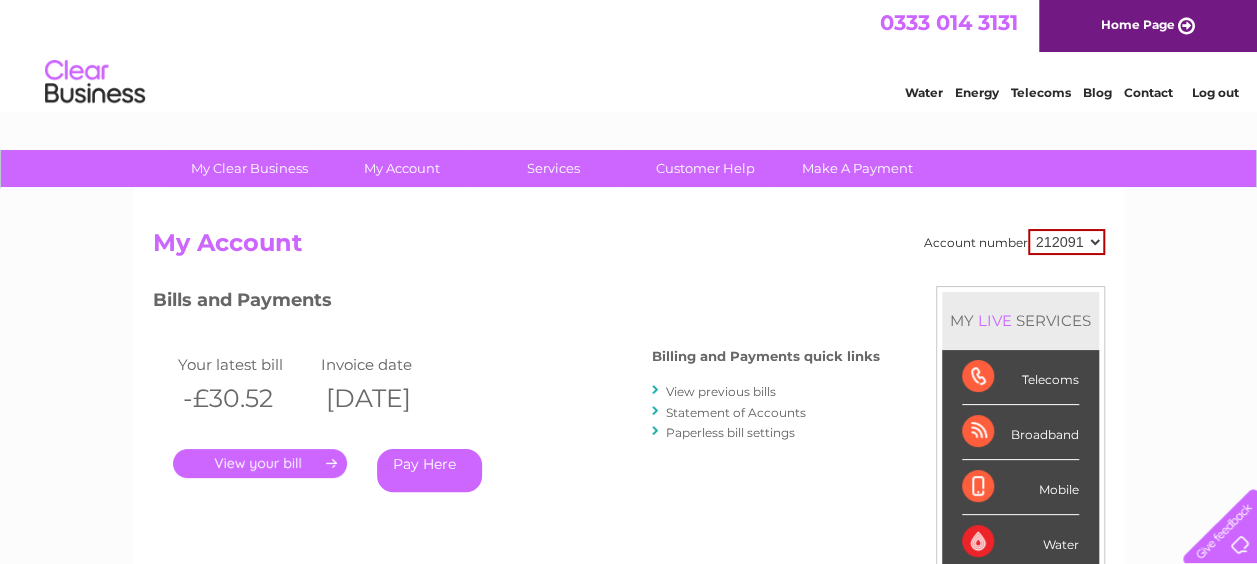 click on "212091
212094
440774" at bounding box center (1066, 242) 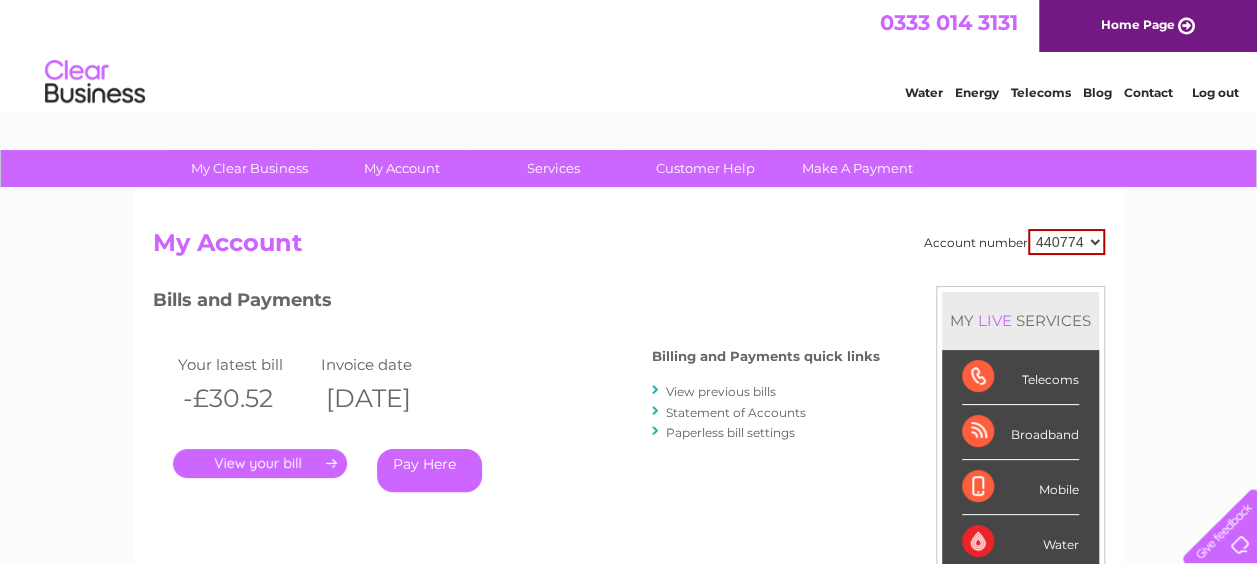 click on "212091
212094
440774" at bounding box center [1066, 242] 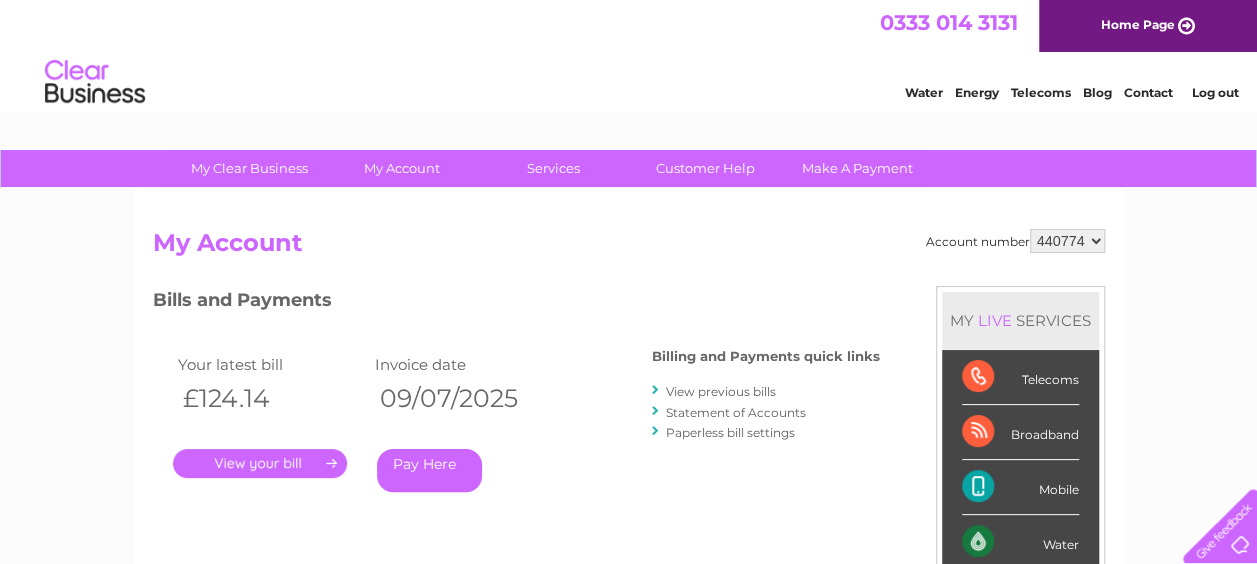 scroll, scrollTop: 0, scrollLeft: 0, axis: both 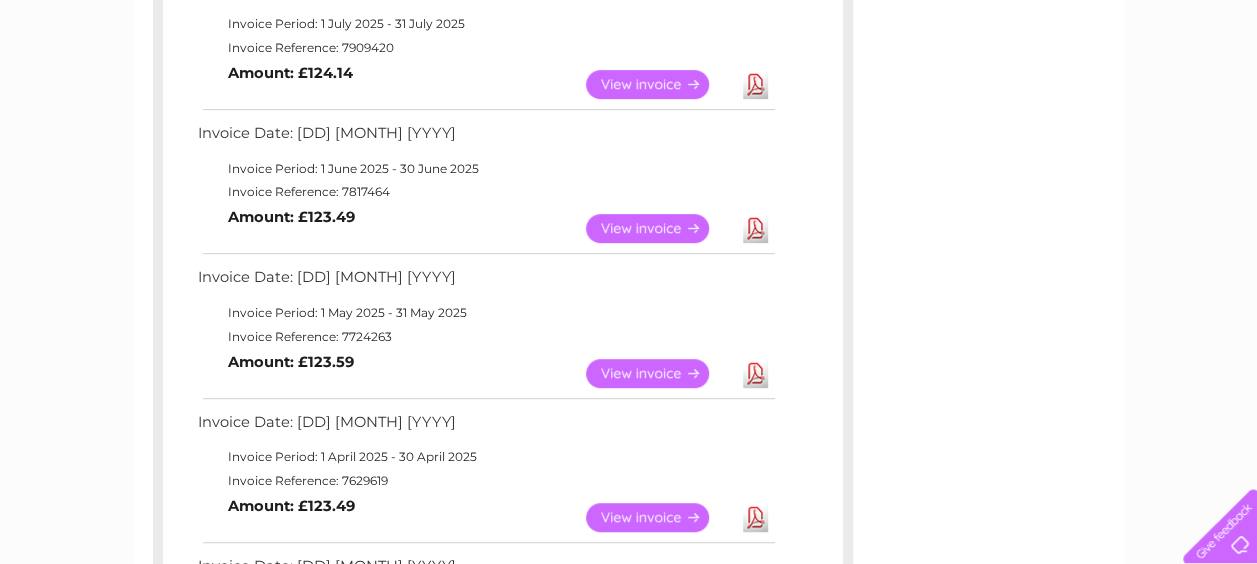 click on "View" at bounding box center [659, 228] 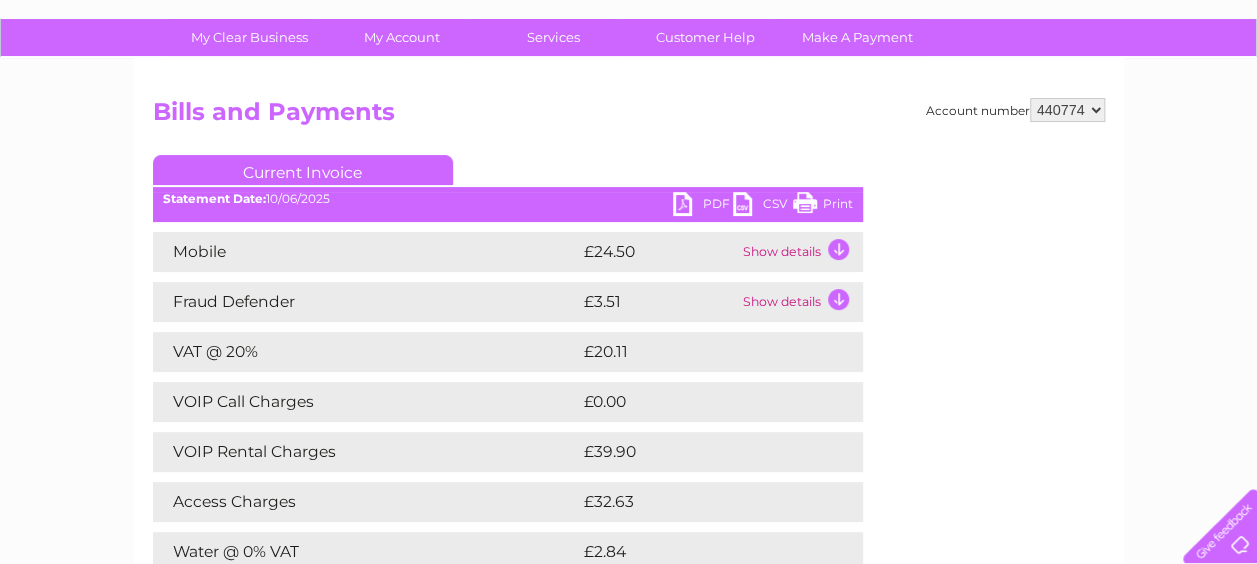 scroll, scrollTop: 100, scrollLeft: 0, axis: vertical 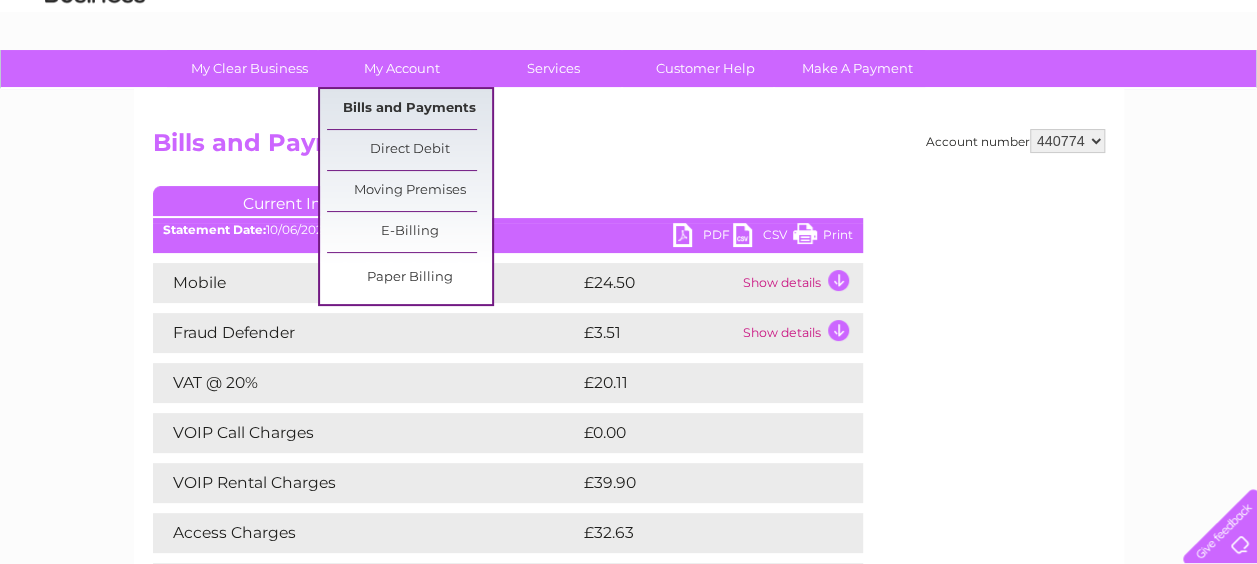 click on "Bills and Payments" at bounding box center (409, 109) 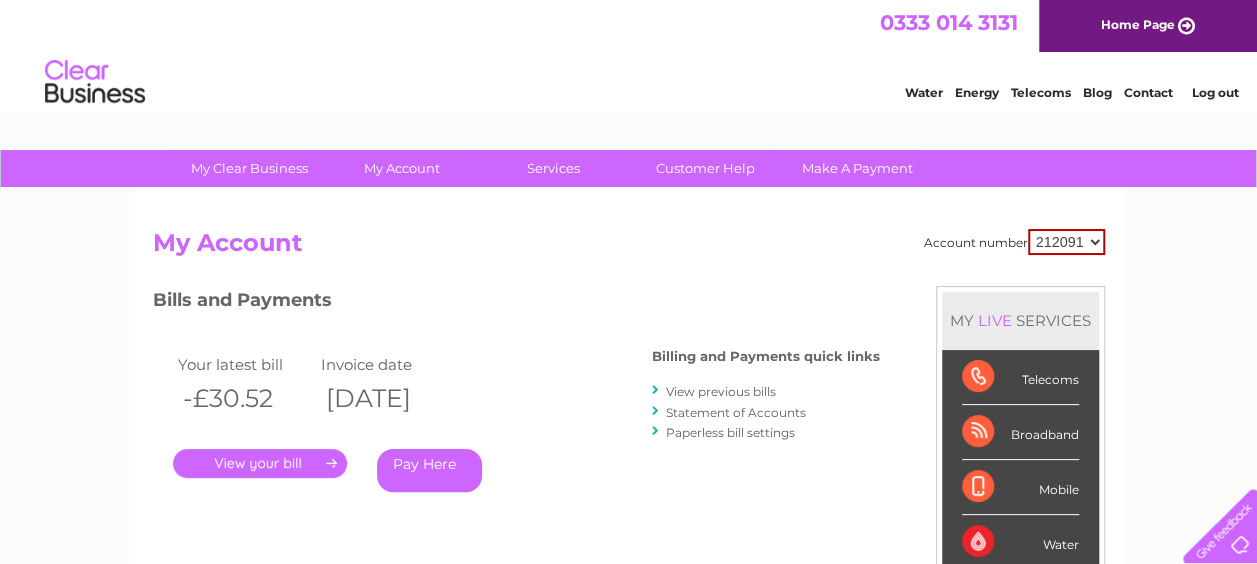 scroll, scrollTop: 0, scrollLeft: 0, axis: both 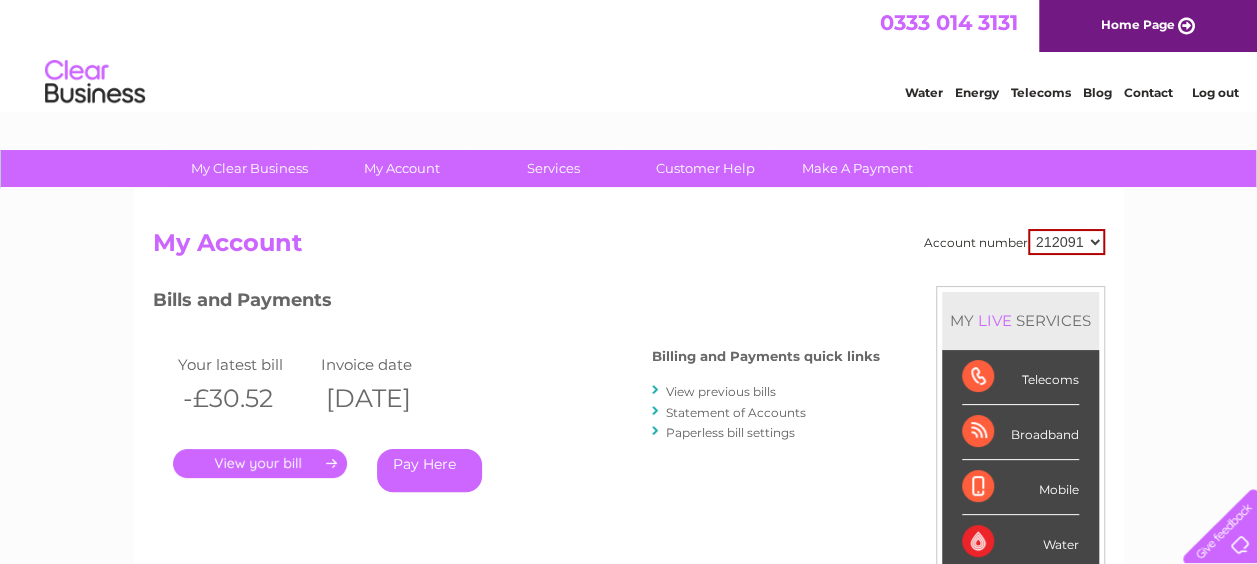 click on "212091
212094
440774" at bounding box center (1066, 242) 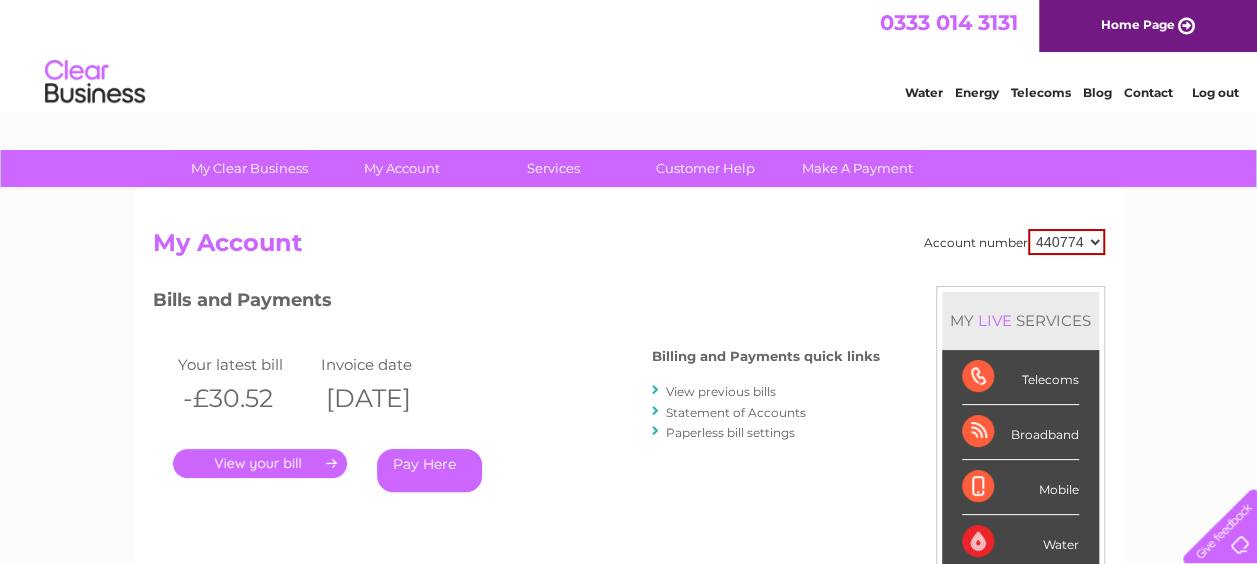 click on "212091
212094
440774" at bounding box center (1066, 242) 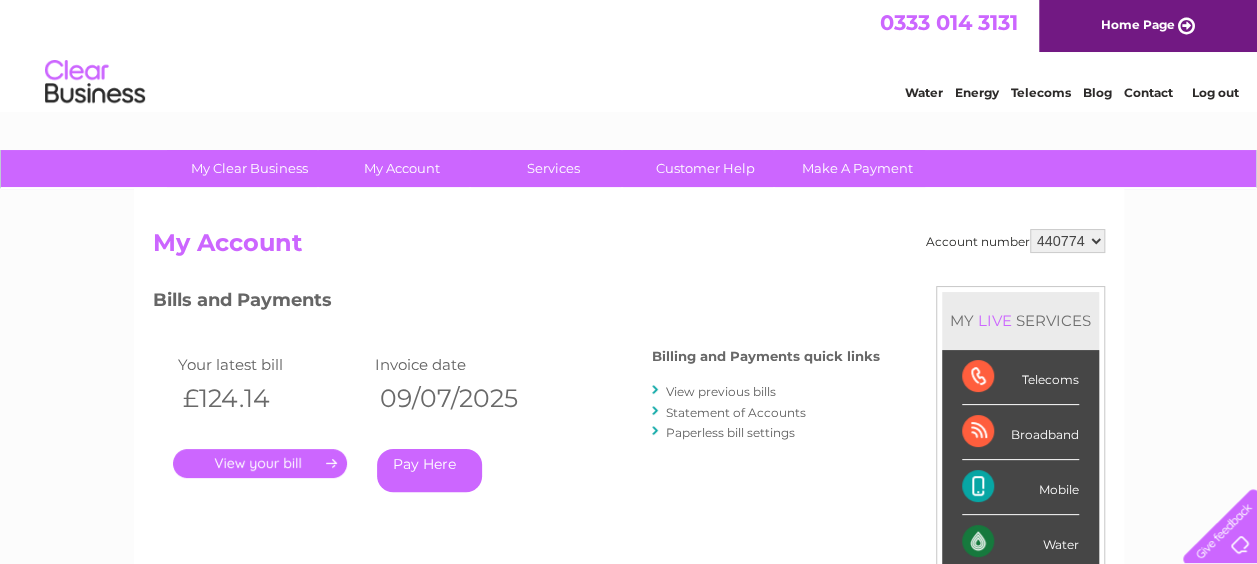 scroll, scrollTop: 0, scrollLeft: 0, axis: both 